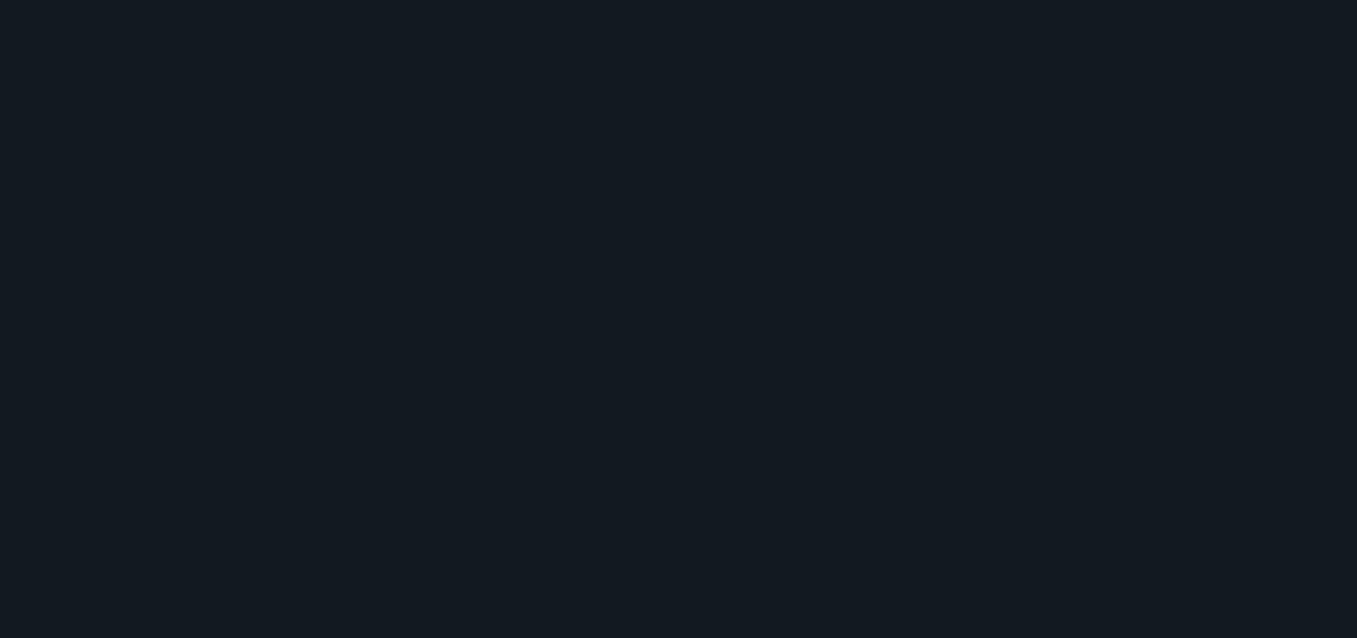 scroll, scrollTop: 0, scrollLeft: 0, axis: both 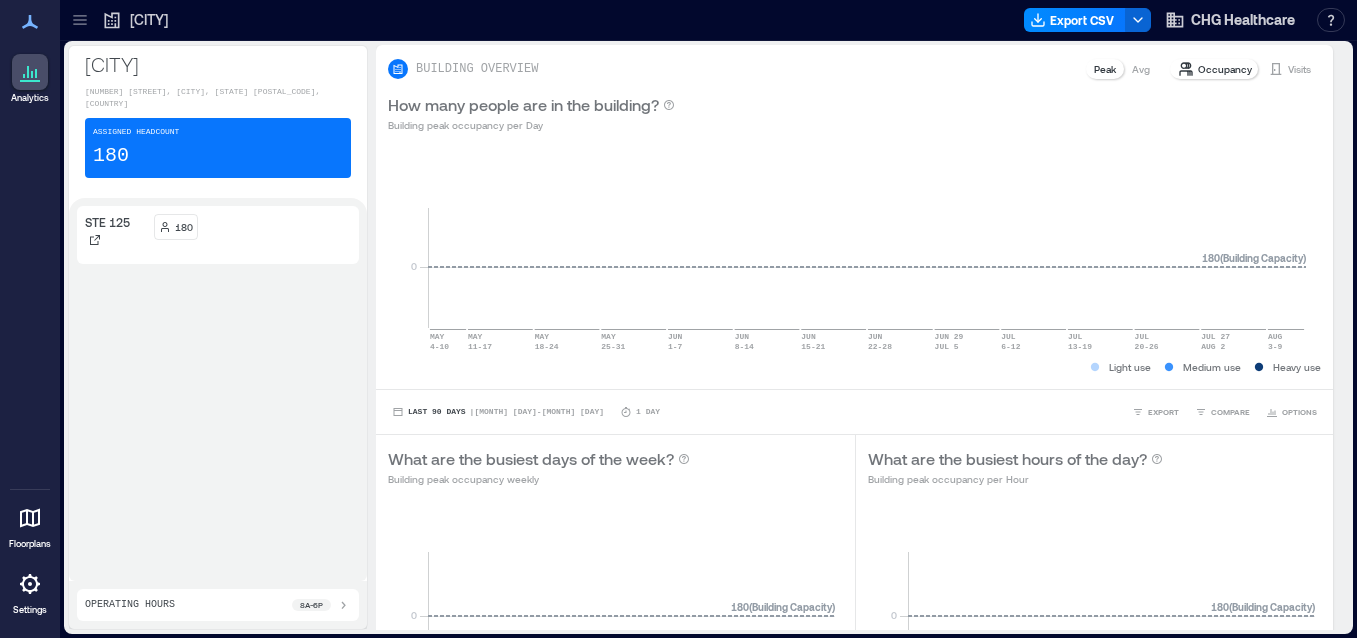 click 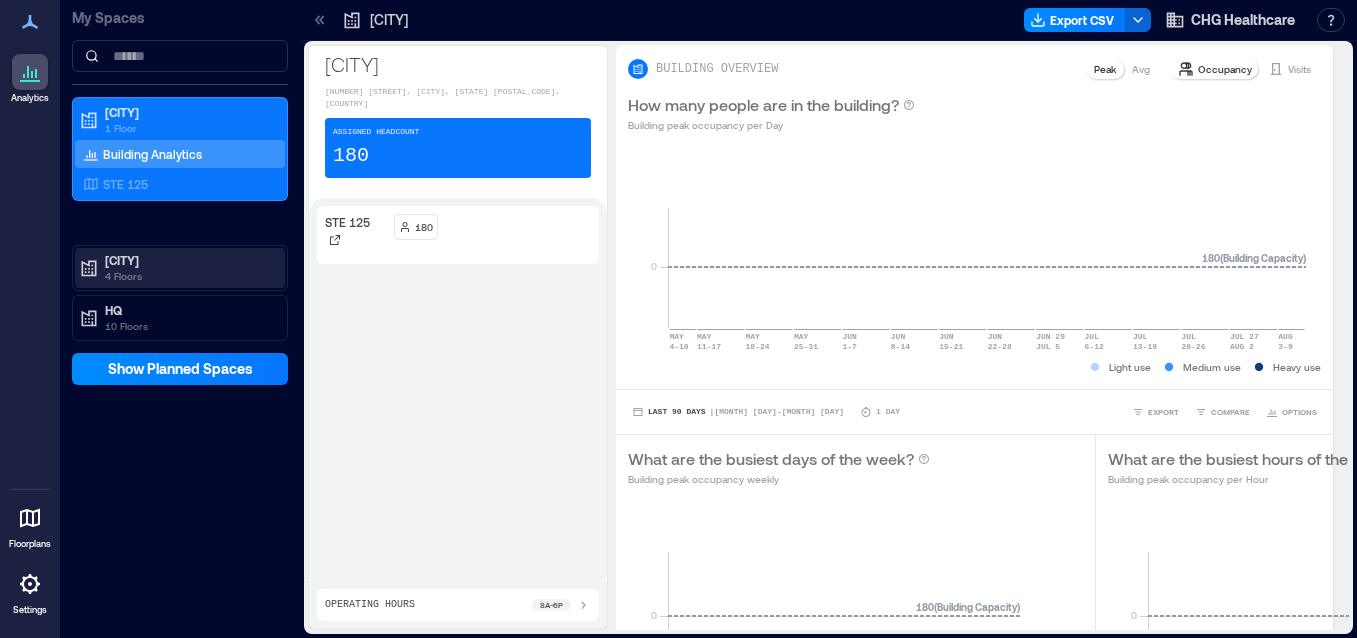 click on "[CITY]" at bounding box center (189, 260) 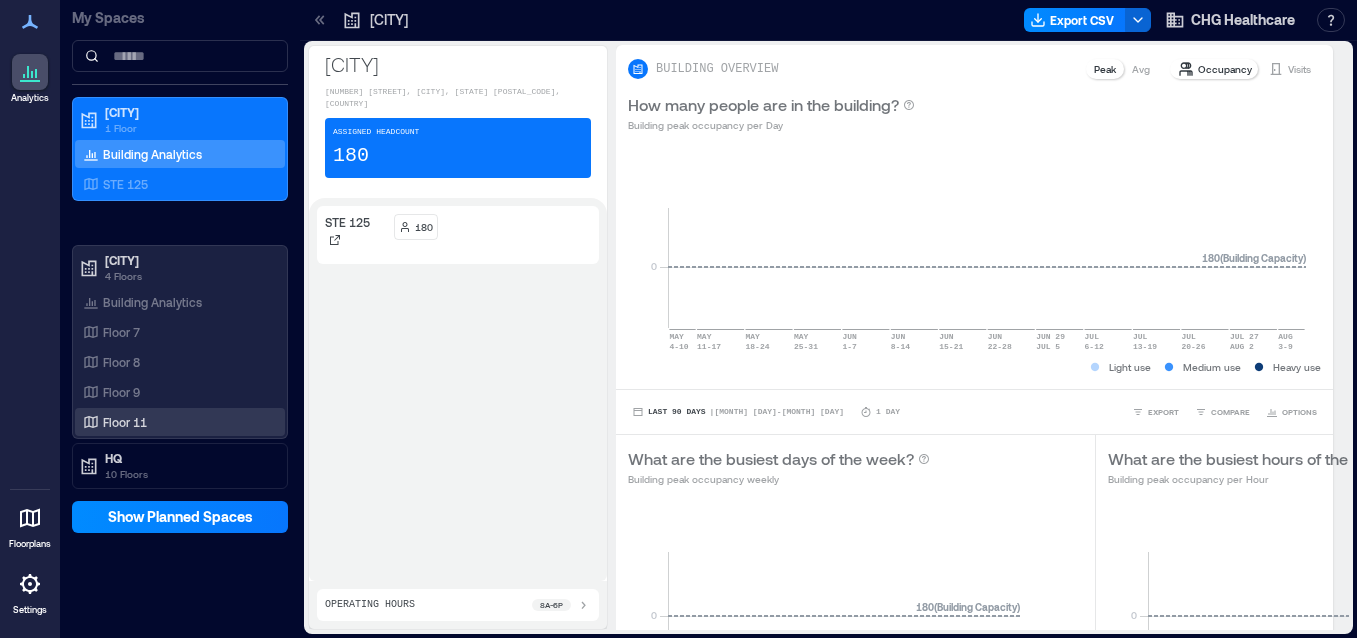 click on "Floor 11" at bounding box center [125, 422] 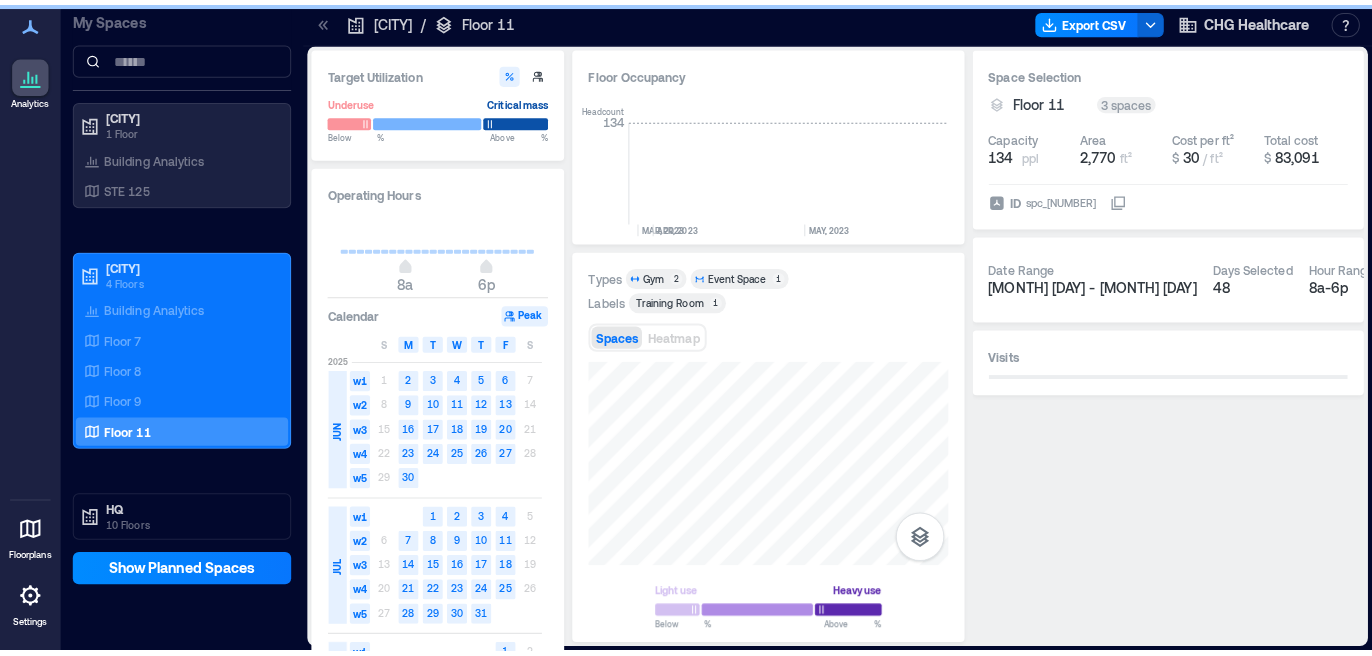 scroll, scrollTop: 0, scrollLeft: 3991, axis: horizontal 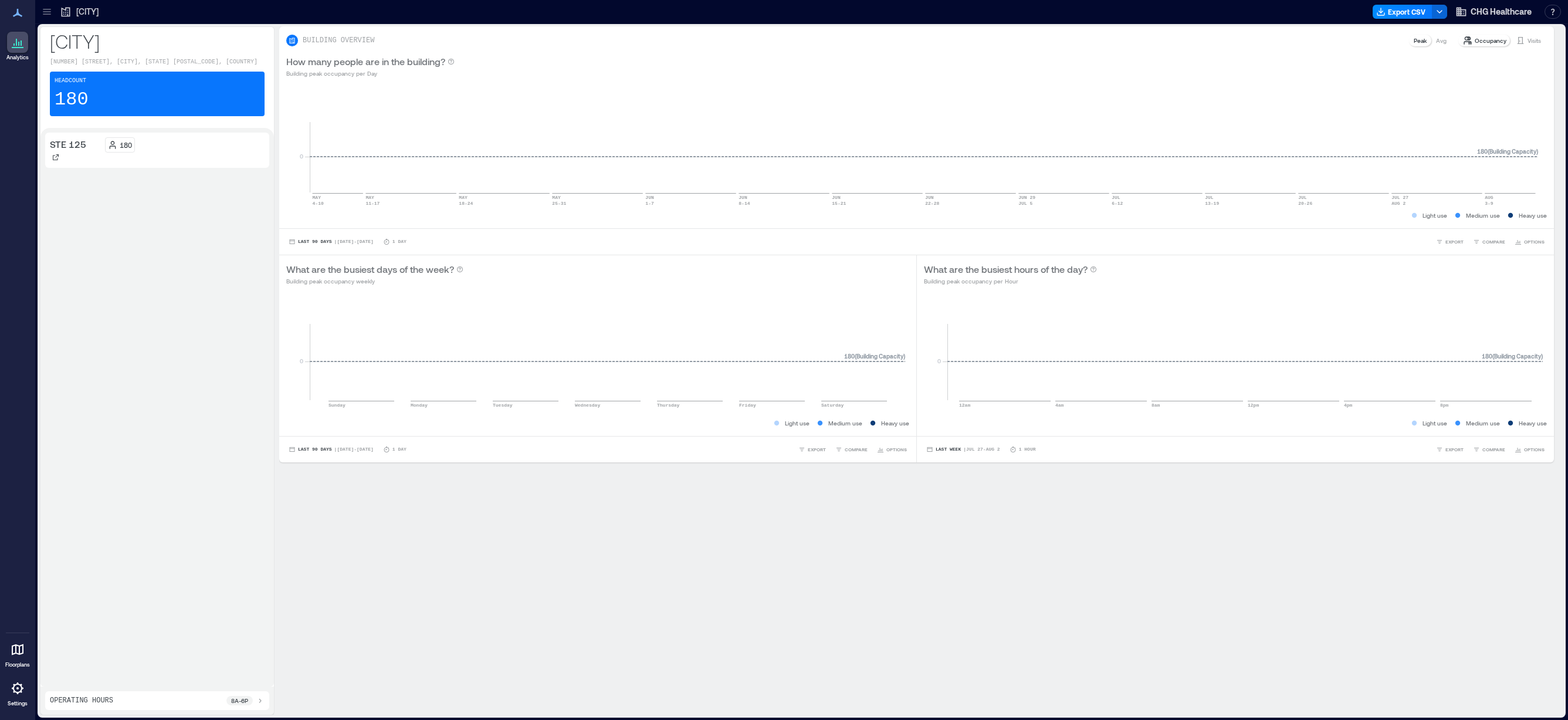 click 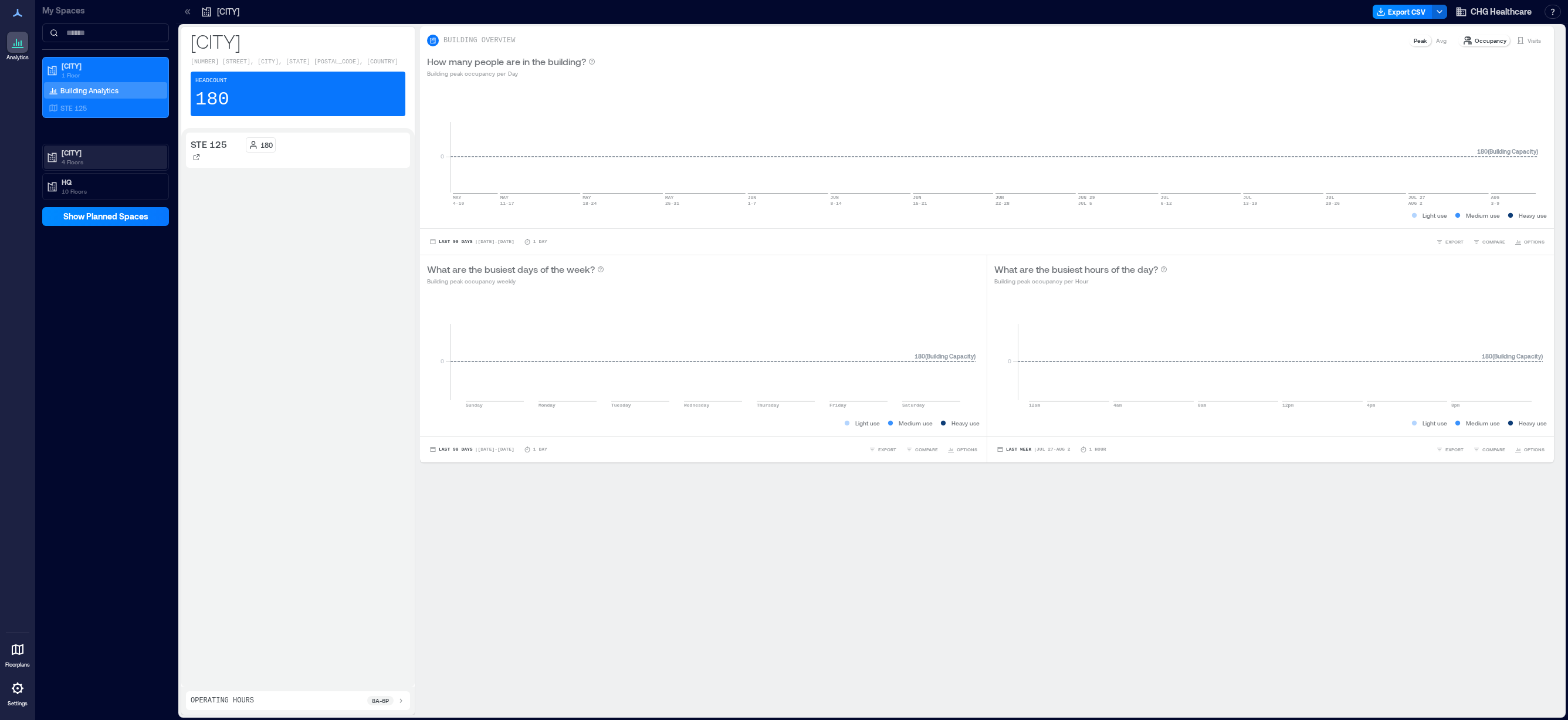 click on "[CITY]" at bounding box center (111, 153) 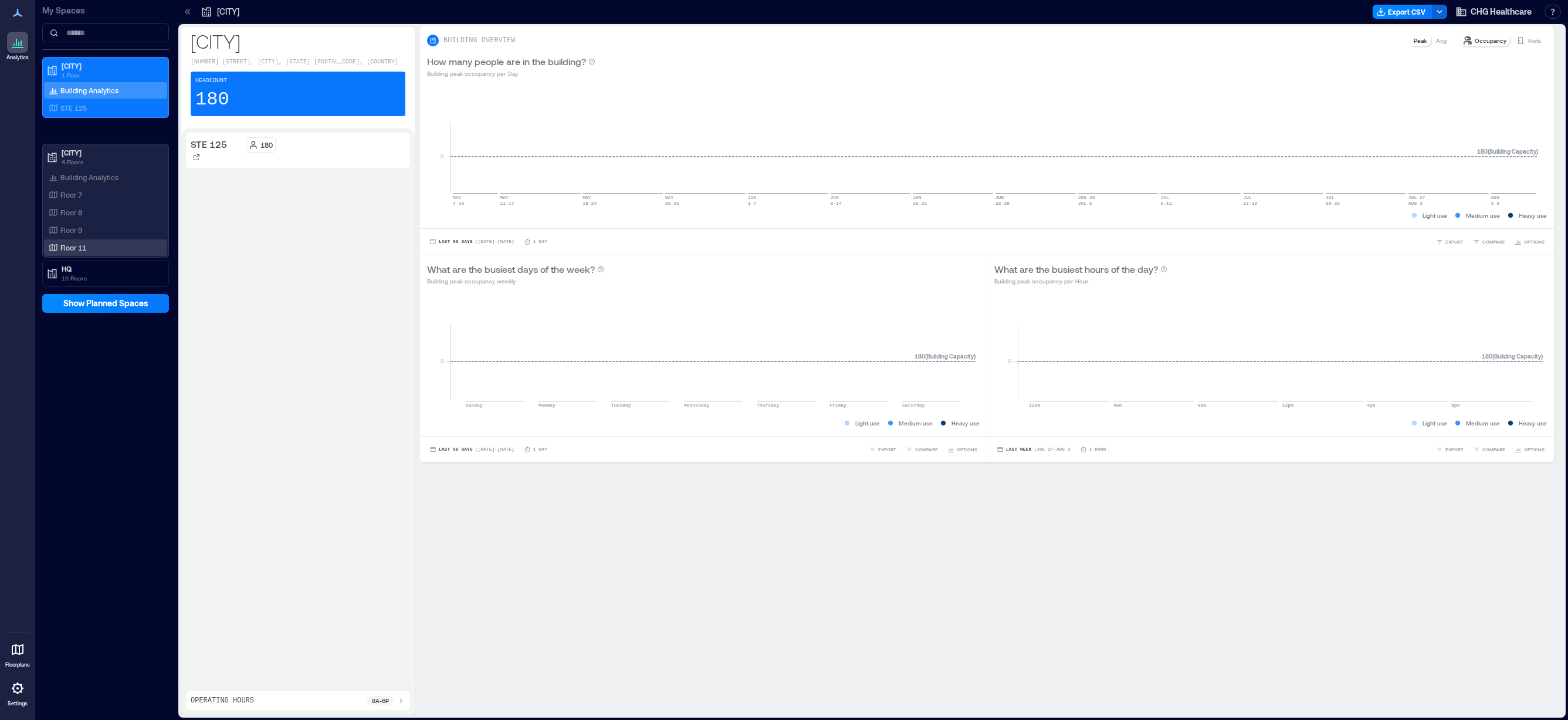 click on "Floor 11" at bounding box center [73, 248] 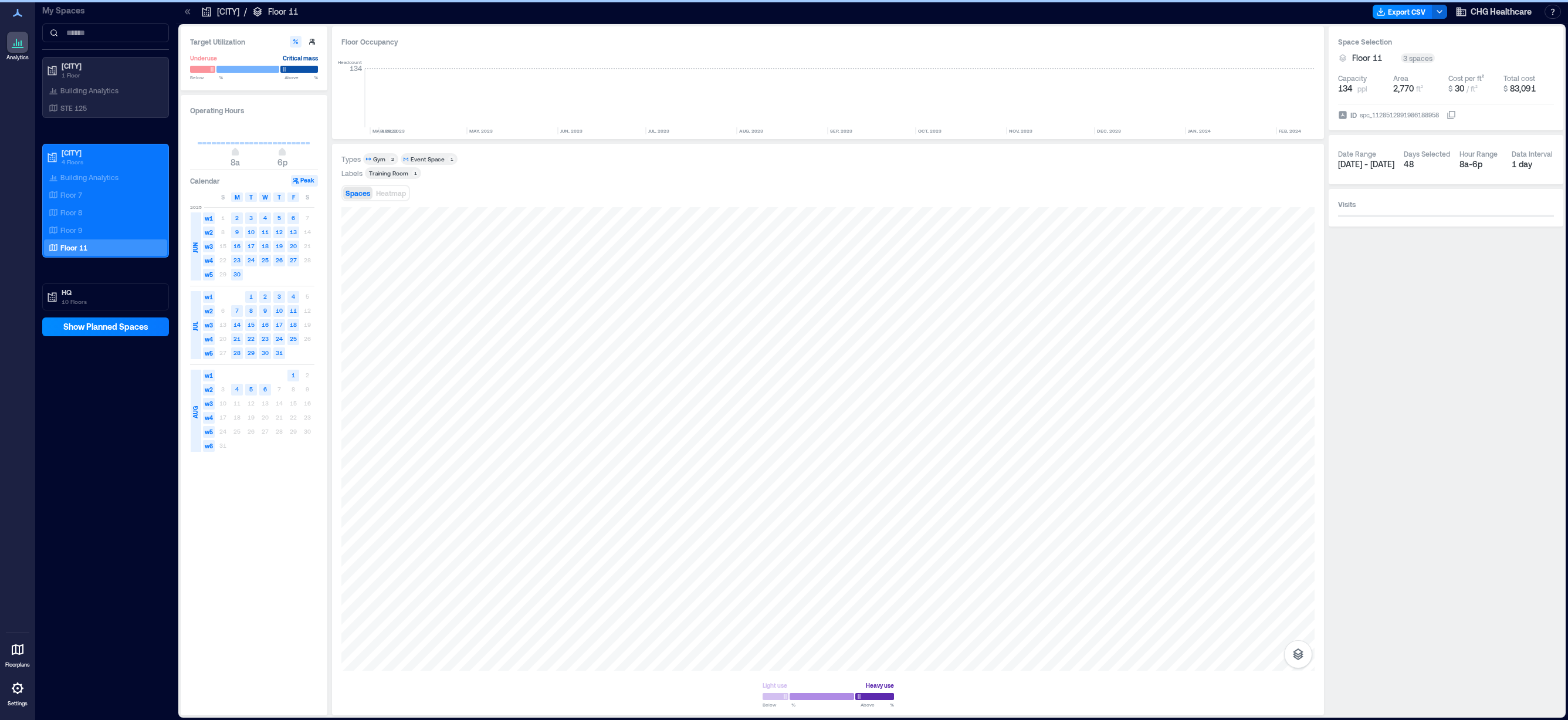 scroll, scrollTop: 0, scrollLeft: 1586, axis: horizontal 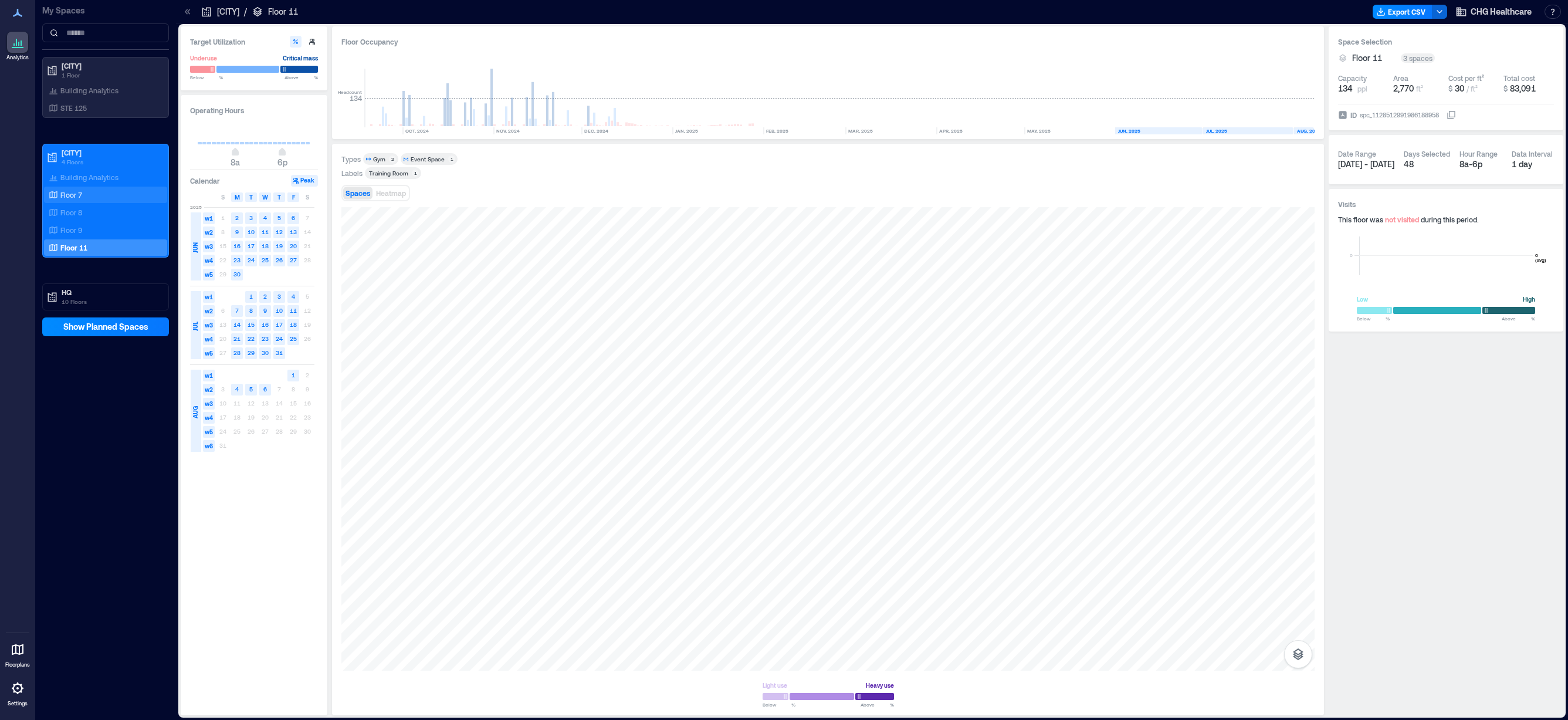 click on "Floor 7" at bounding box center [71, 195] 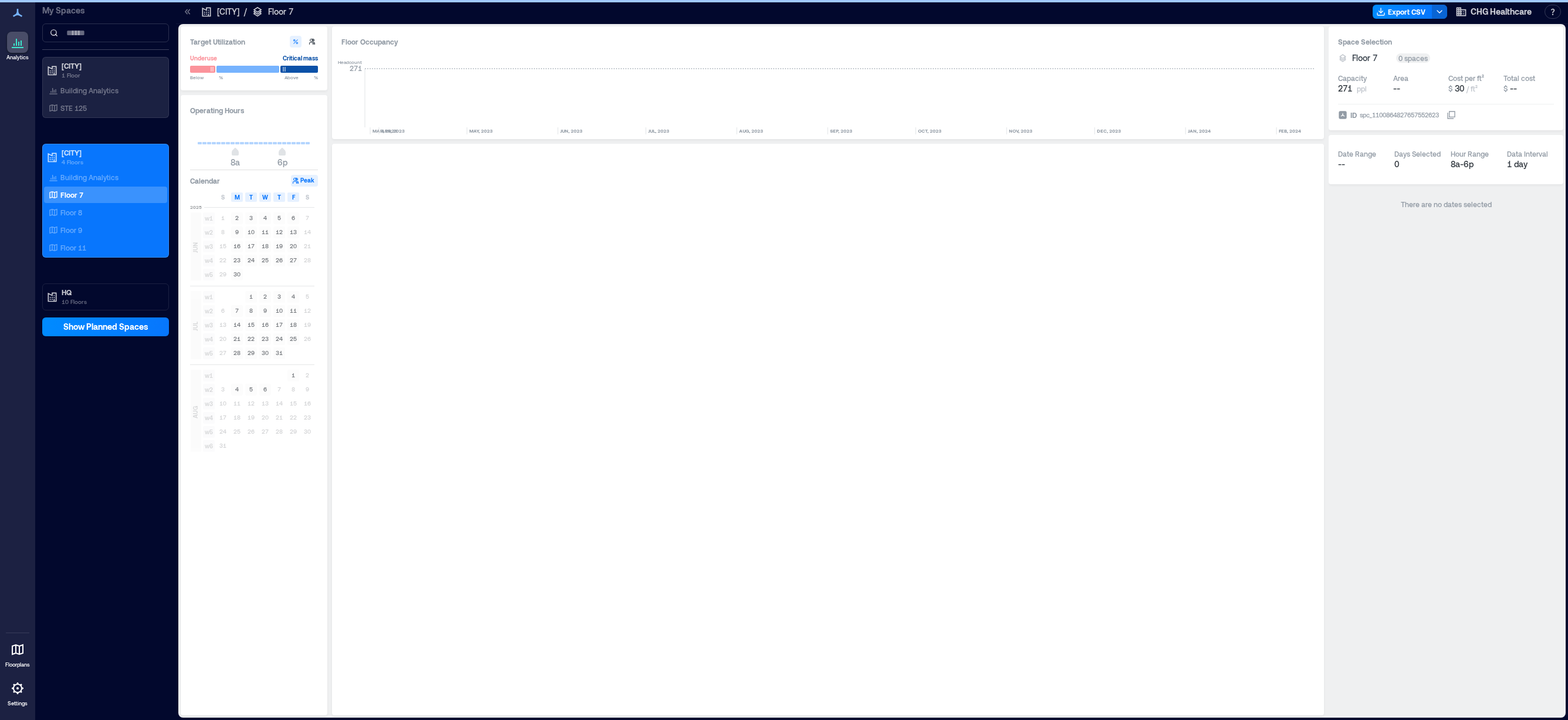 scroll, scrollTop: 0, scrollLeft: 1586, axis: horizontal 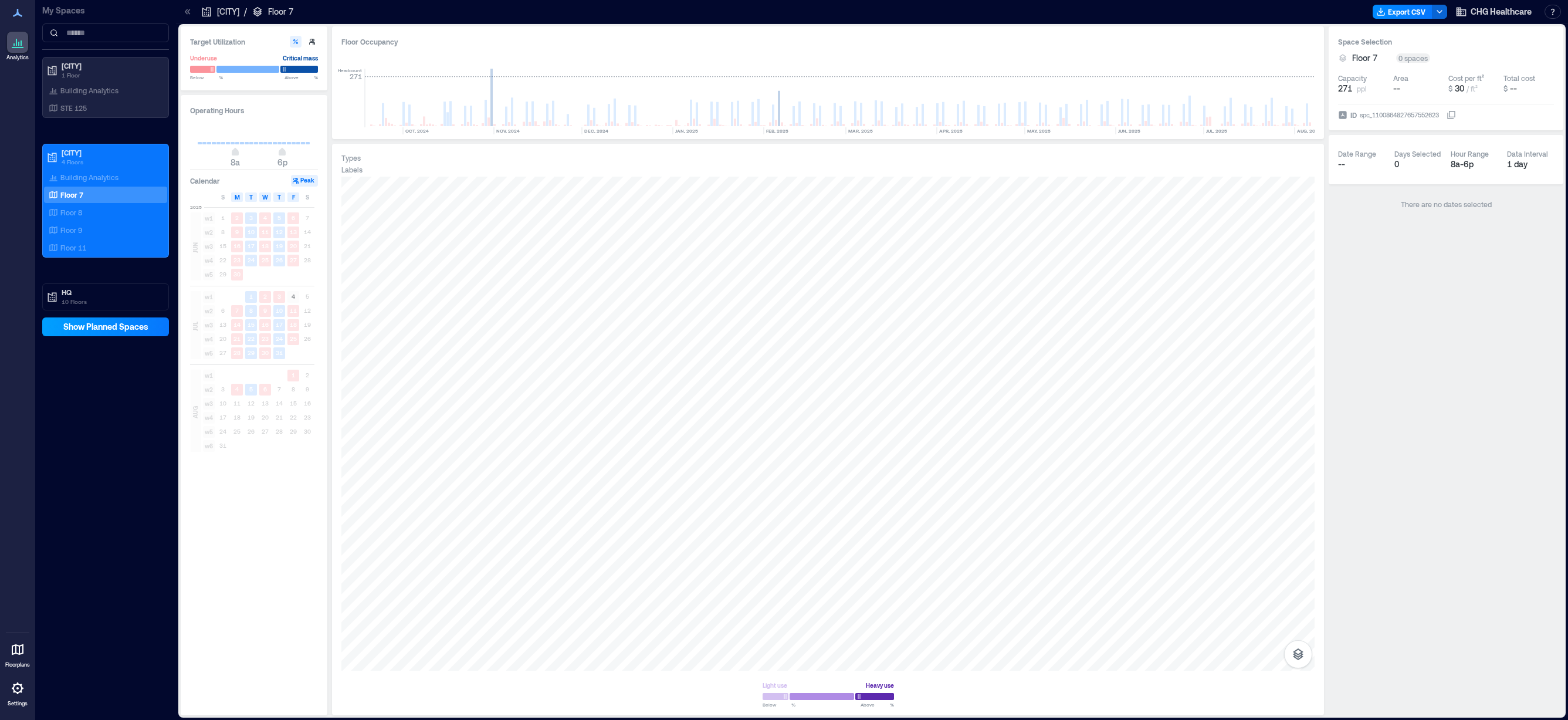 click on "Show Planned Spaces" at bounding box center (106, 327) 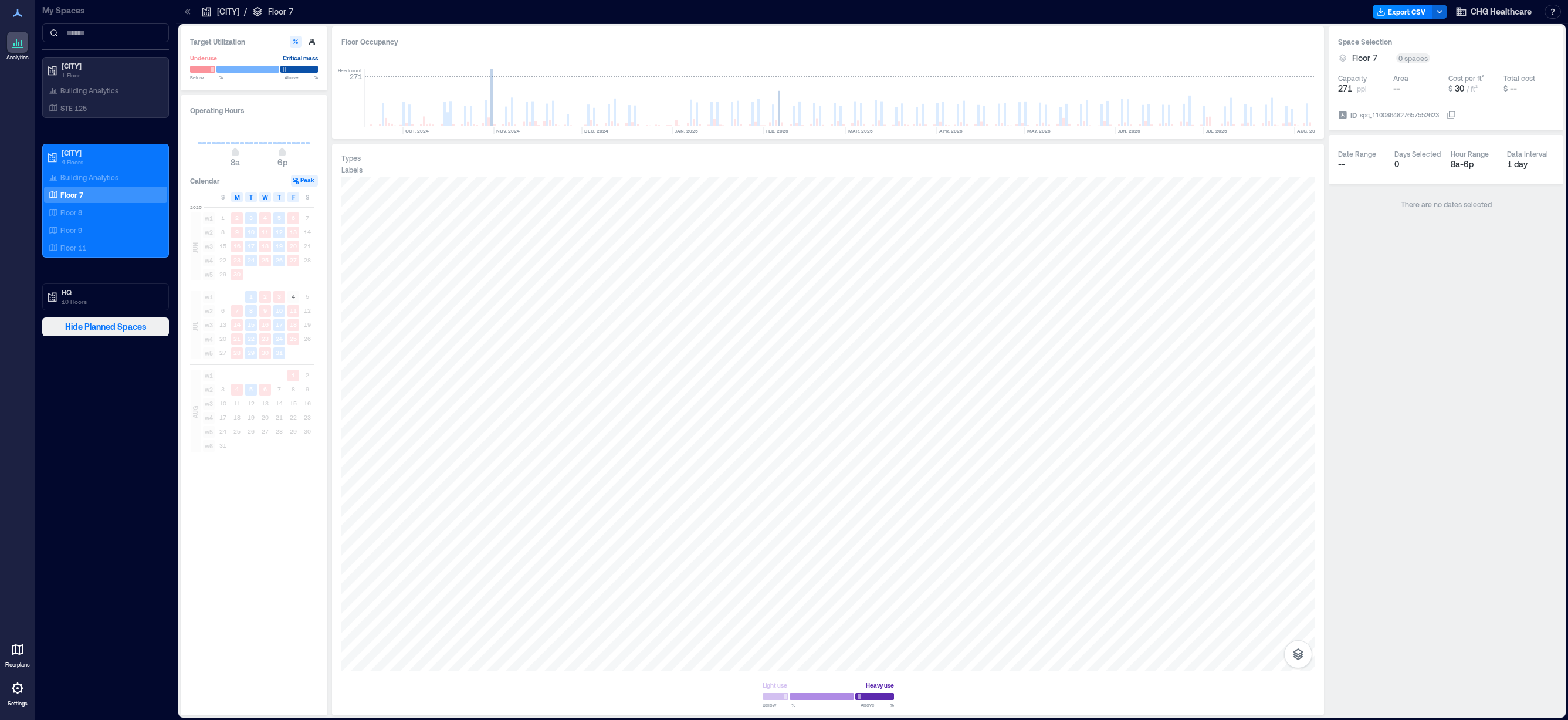 click on "Hide Planned Spaces" at bounding box center (106, 327) 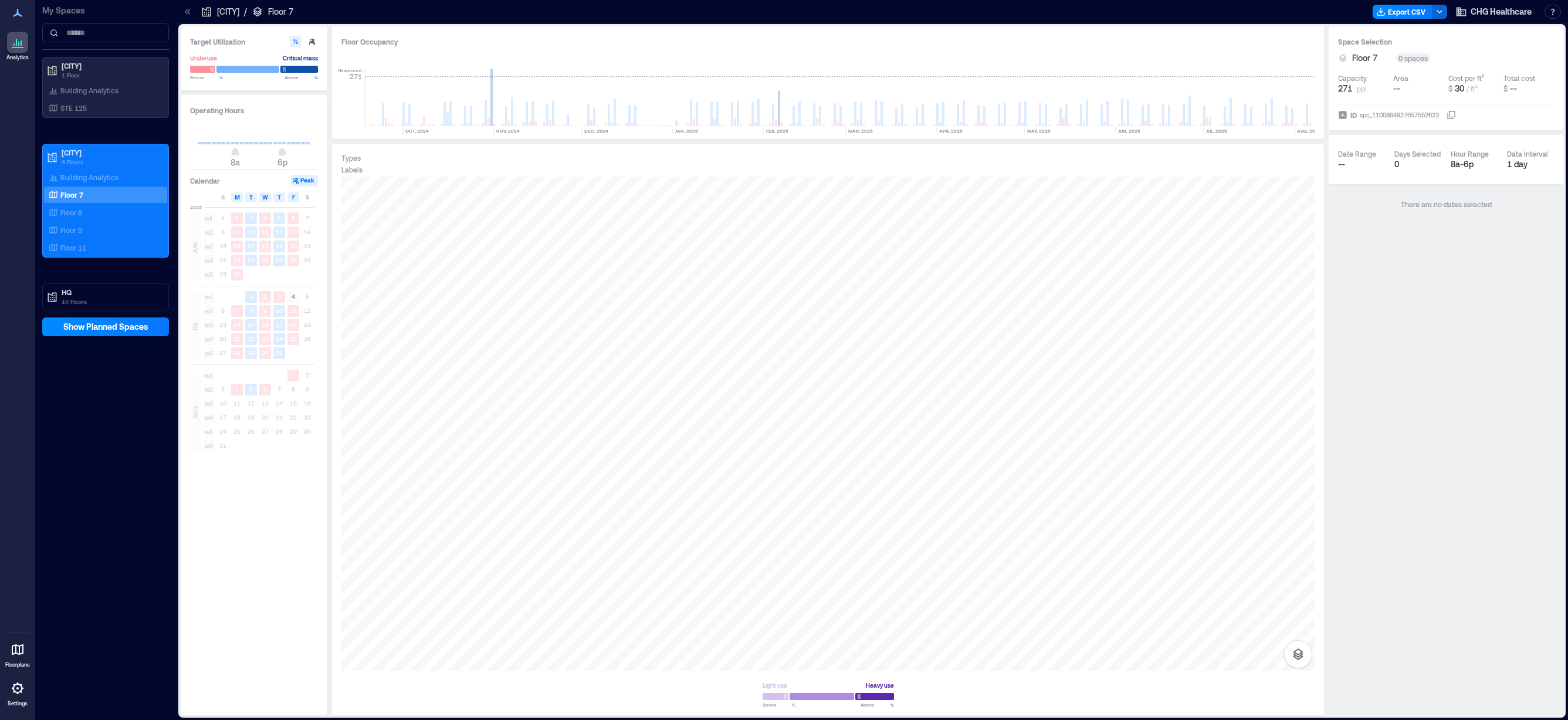click on "Floor 7" at bounding box center [72, 195] 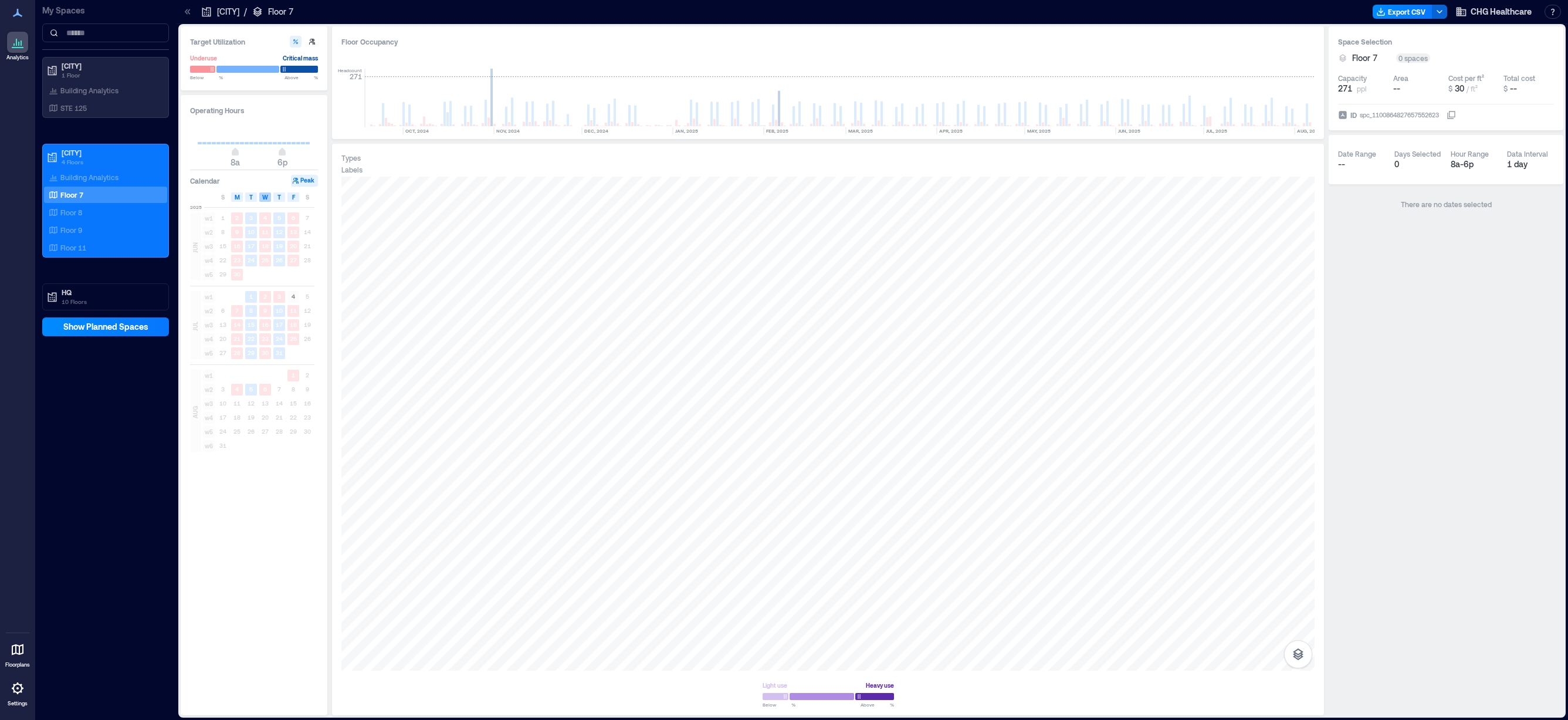 click on "W" at bounding box center [265, 197] 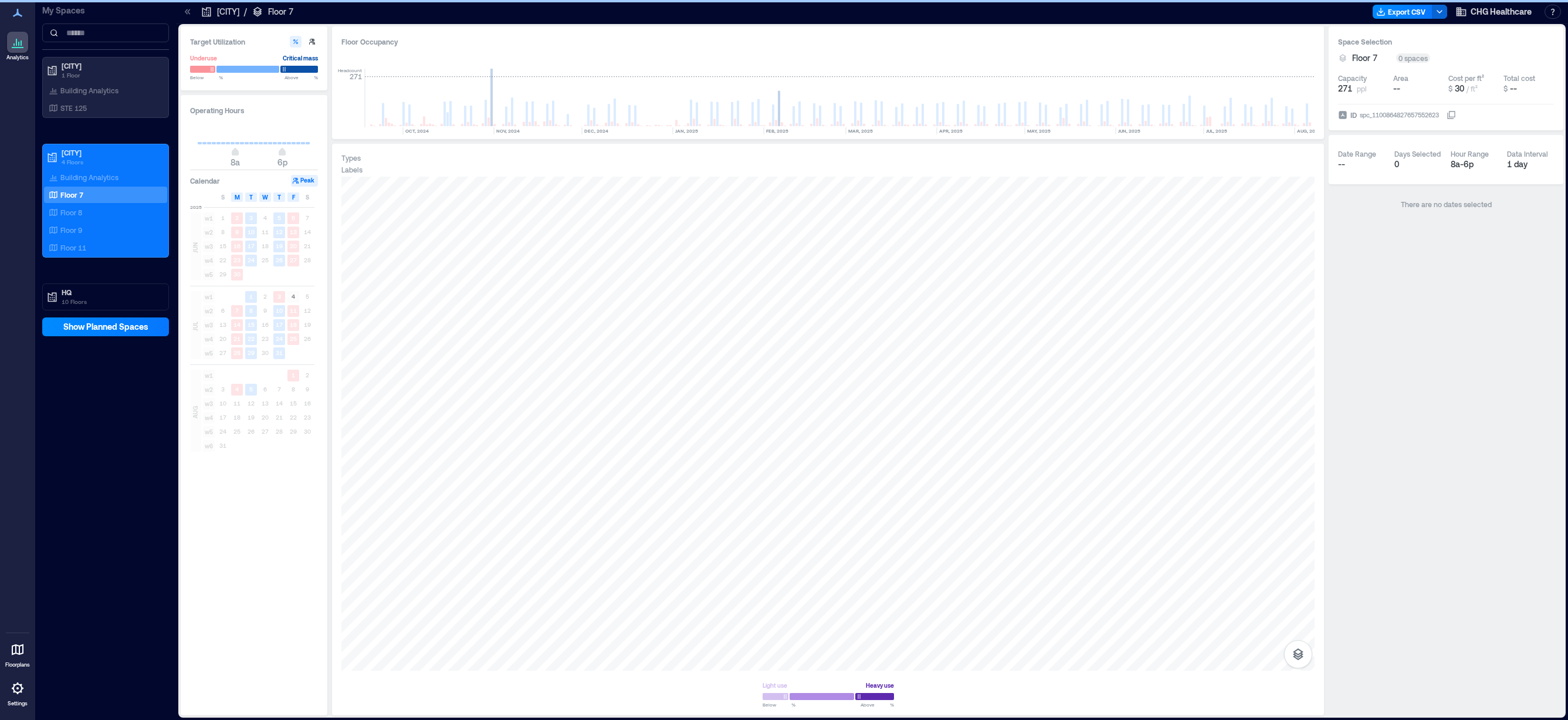 click on "W" at bounding box center (265, 197) 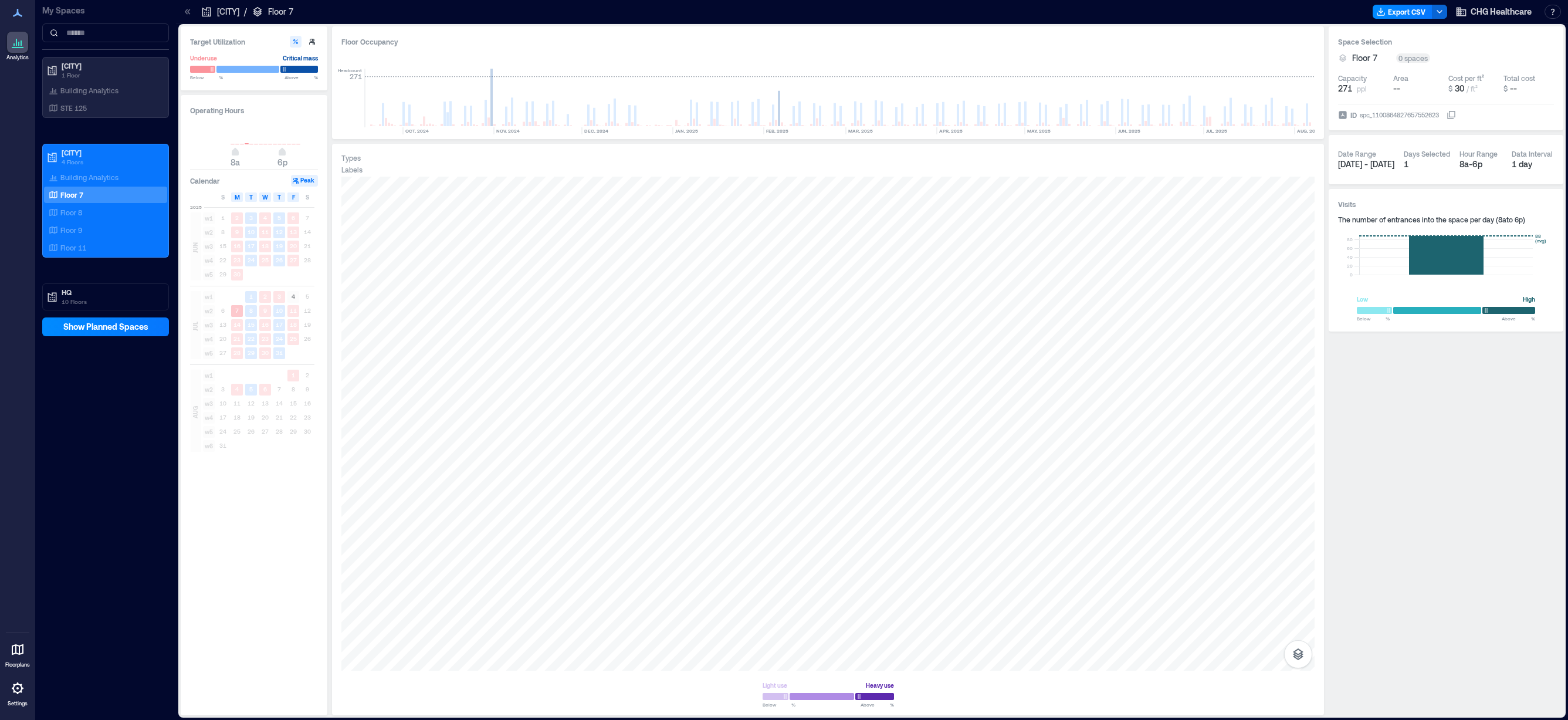 click 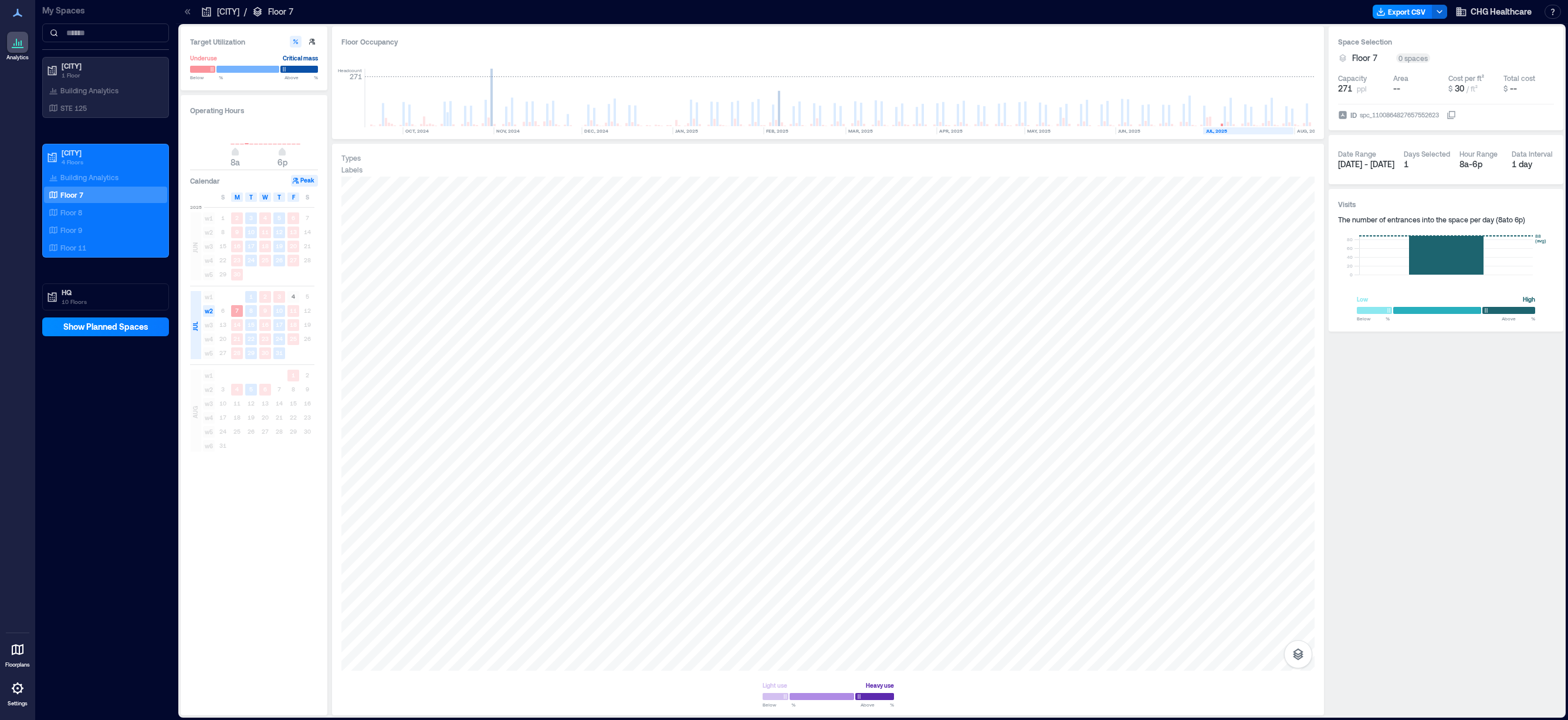 click 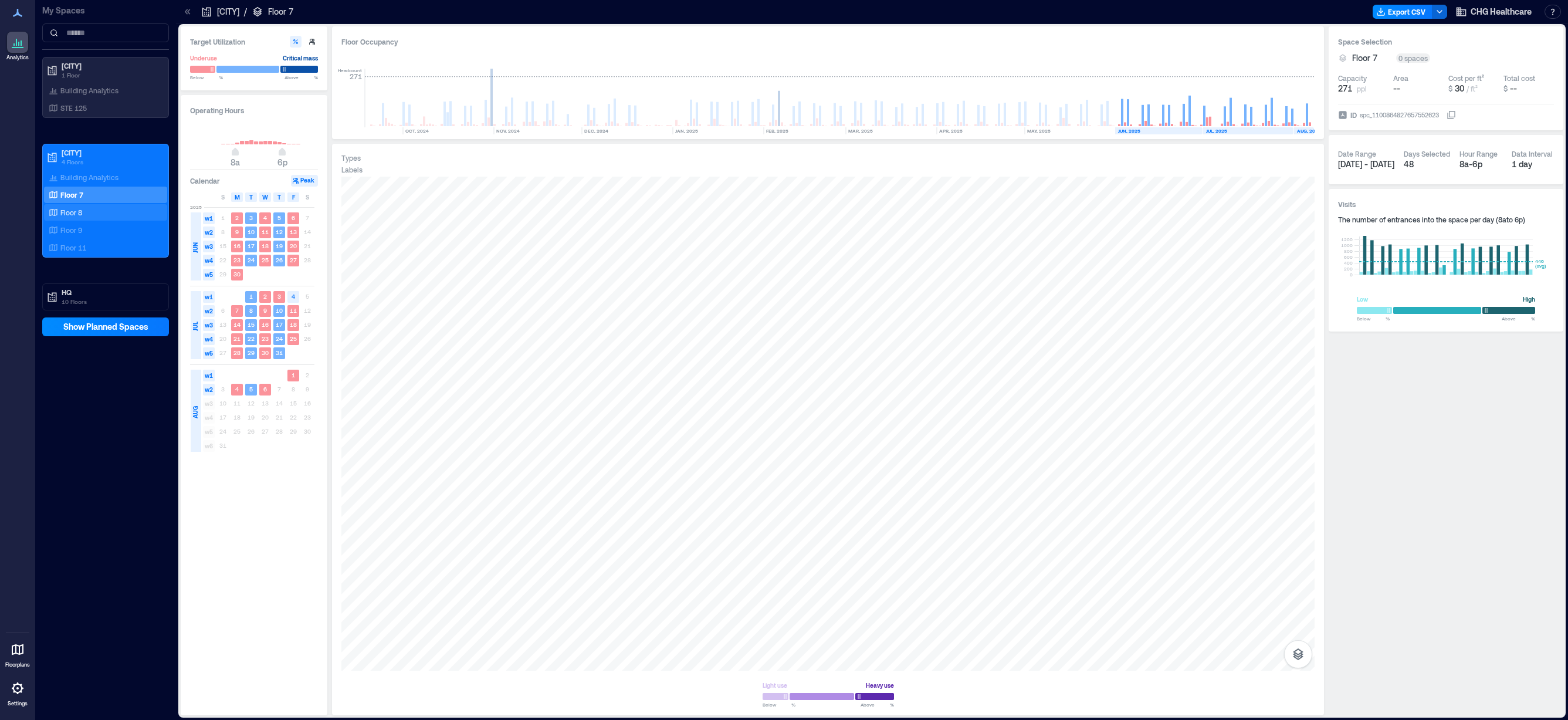 click on "Floor 8" at bounding box center (71, 212) 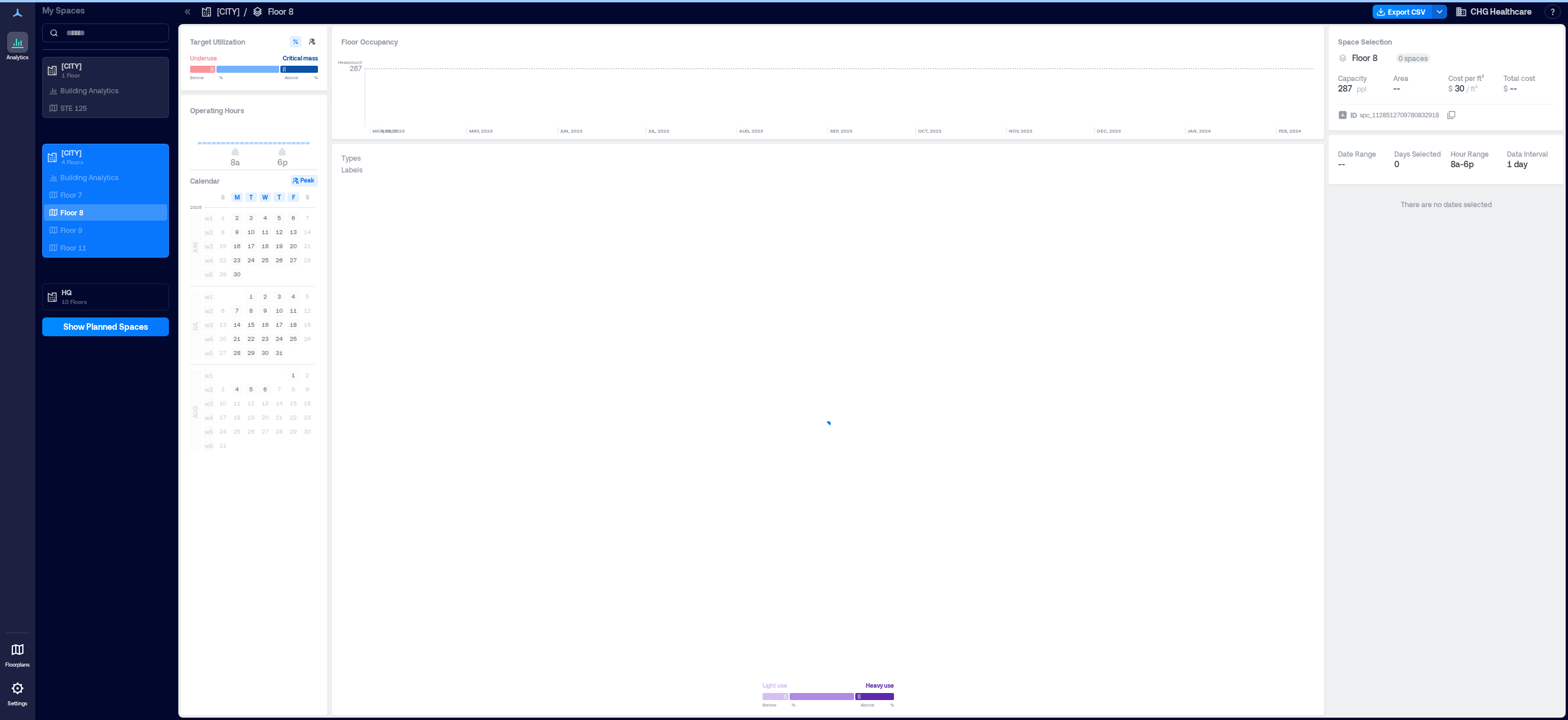 scroll, scrollTop: 0, scrollLeft: 1586, axis: horizontal 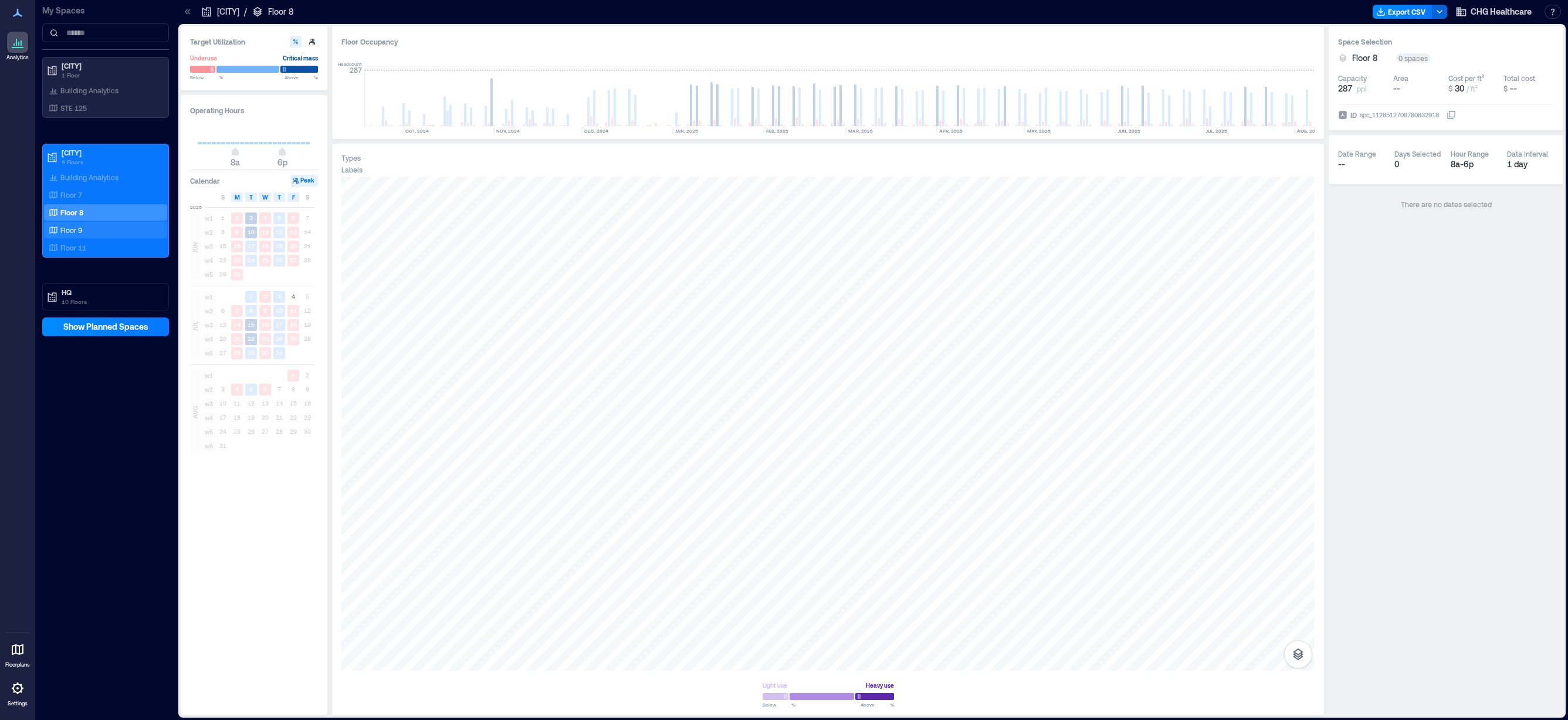 click on "Floor 9" at bounding box center [71, 230] 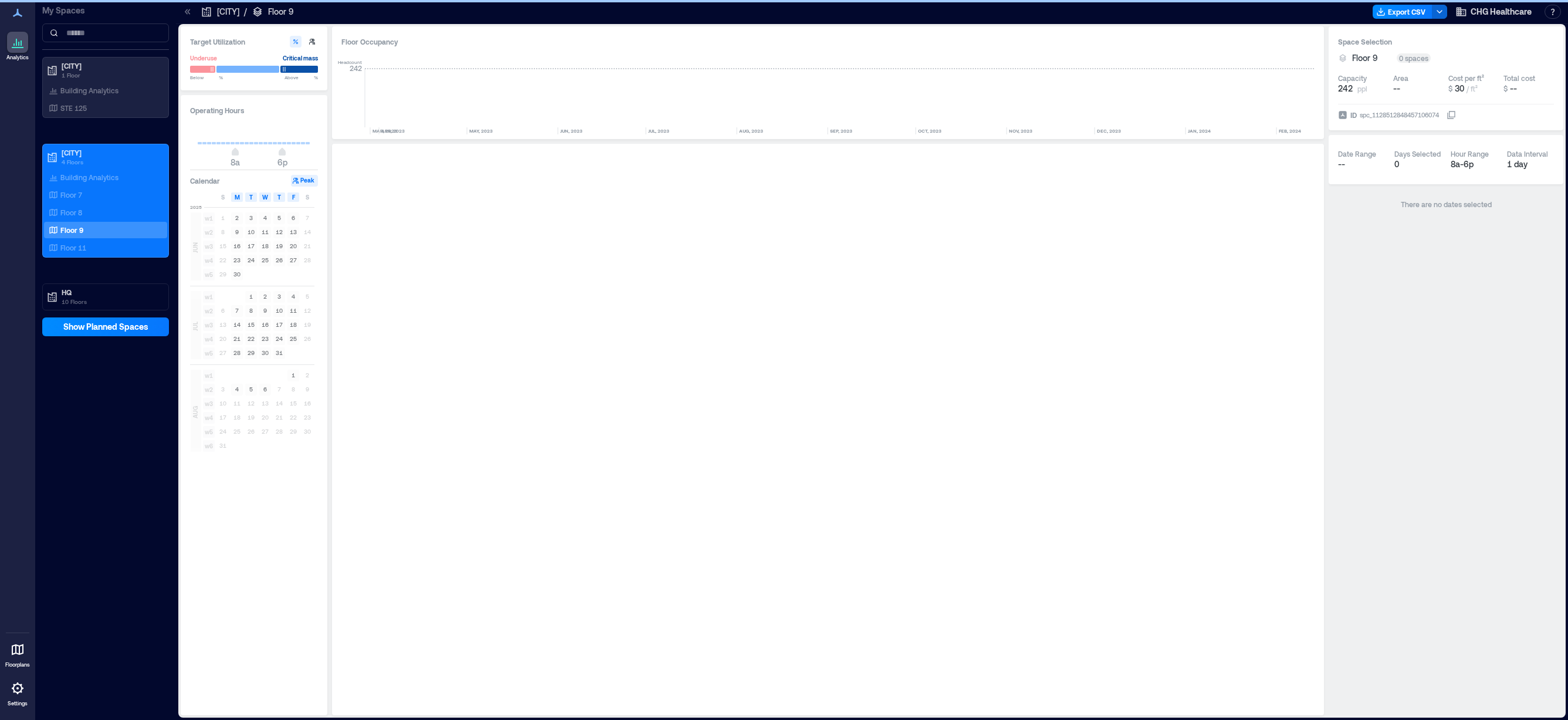 scroll, scrollTop: 0, scrollLeft: 1586, axis: horizontal 